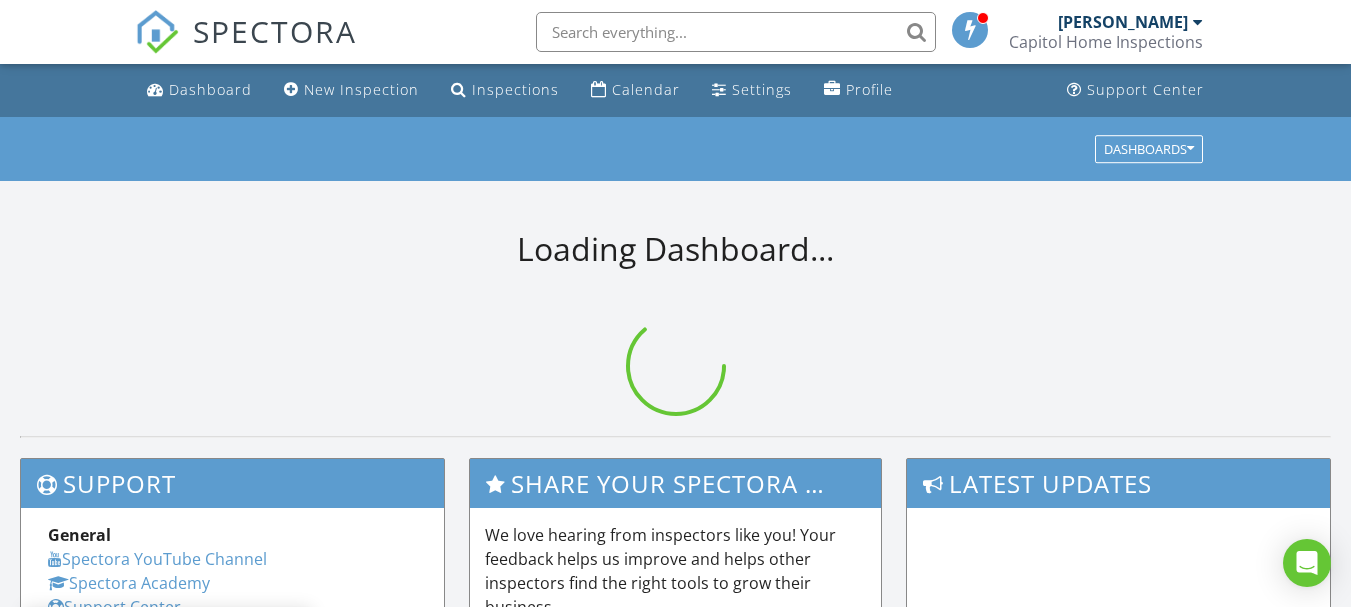scroll, scrollTop: 0, scrollLeft: 0, axis: both 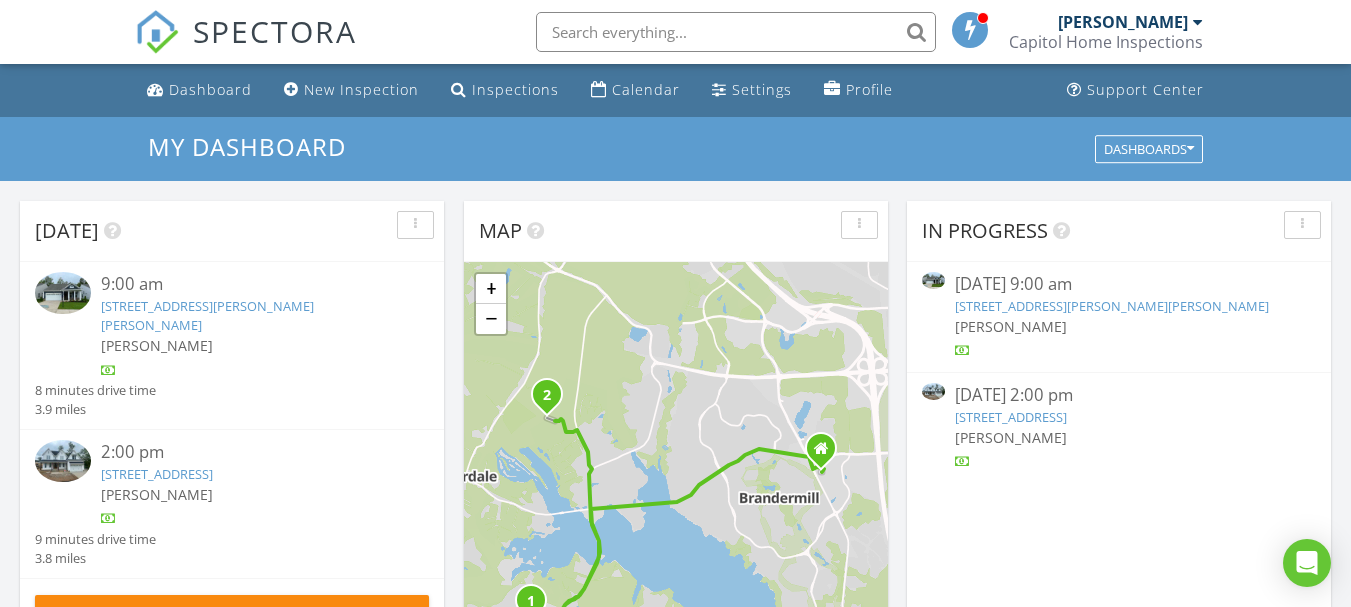 click on "3701 Glenworth Dr, Midlothian, VA 23112" at bounding box center [157, 474] 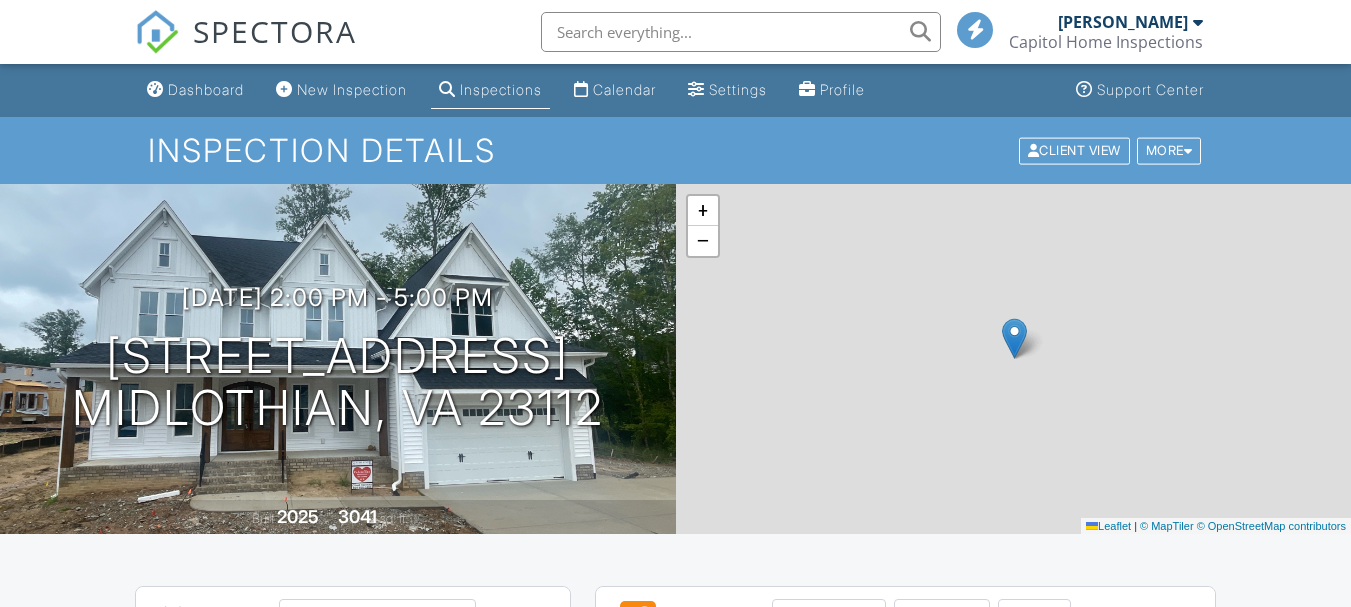 scroll, scrollTop: 0, scrollLeft: 0, axis: both 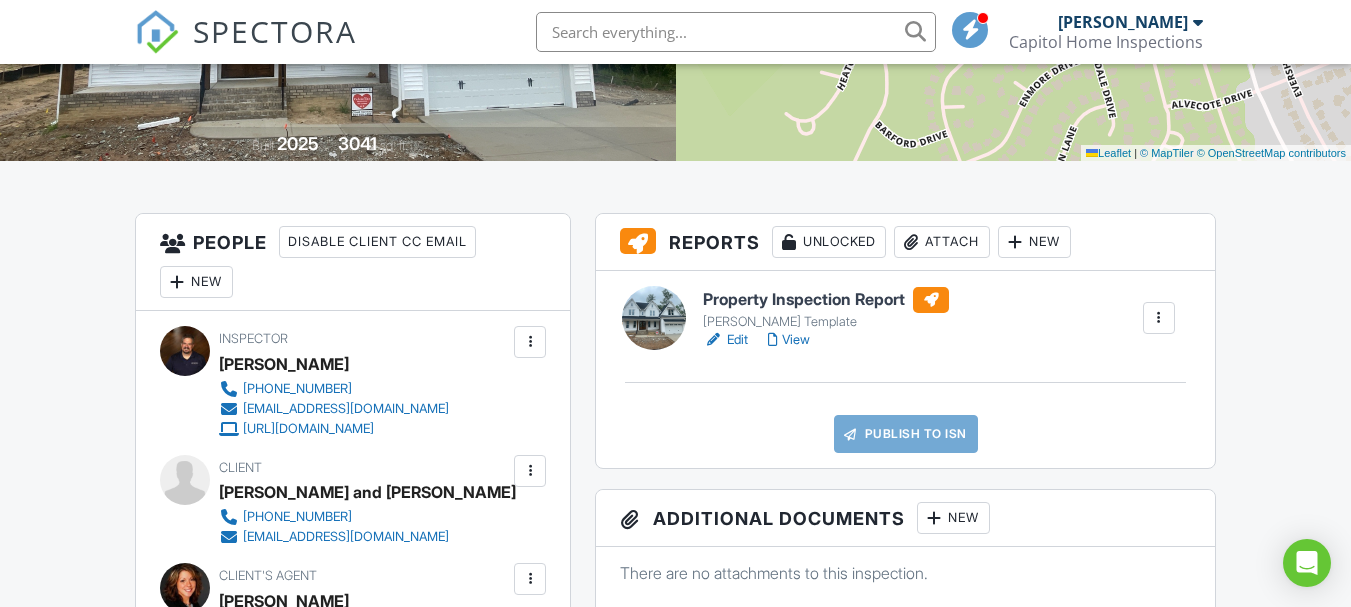 click on "View" at bounding box center (789, 340) 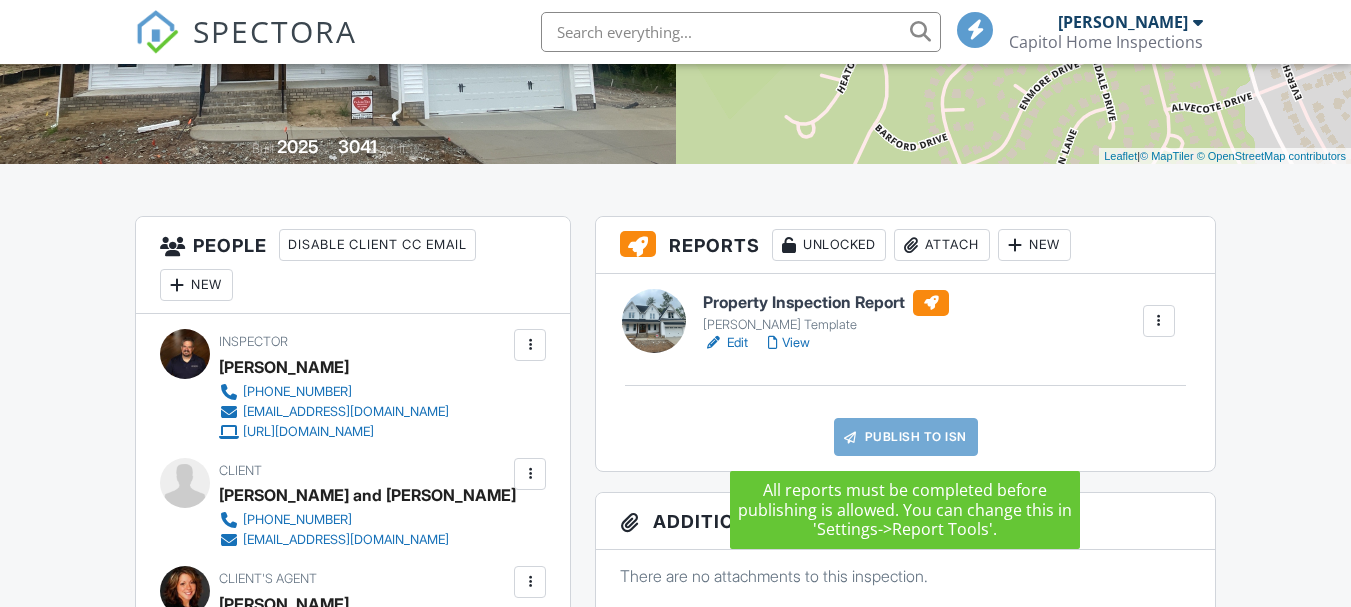 scroll, scrollTop: 373, scrollLeft: 0, axis: vertical 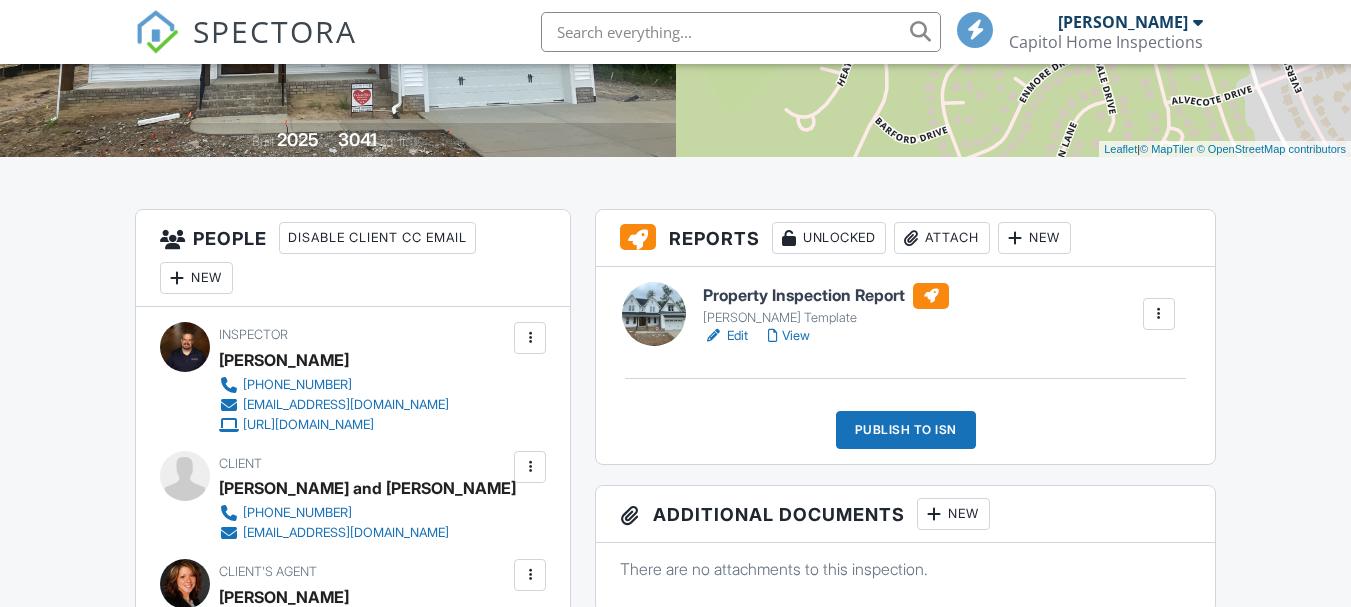 click on "Publish to ISN" at bounding box center (906, 430) 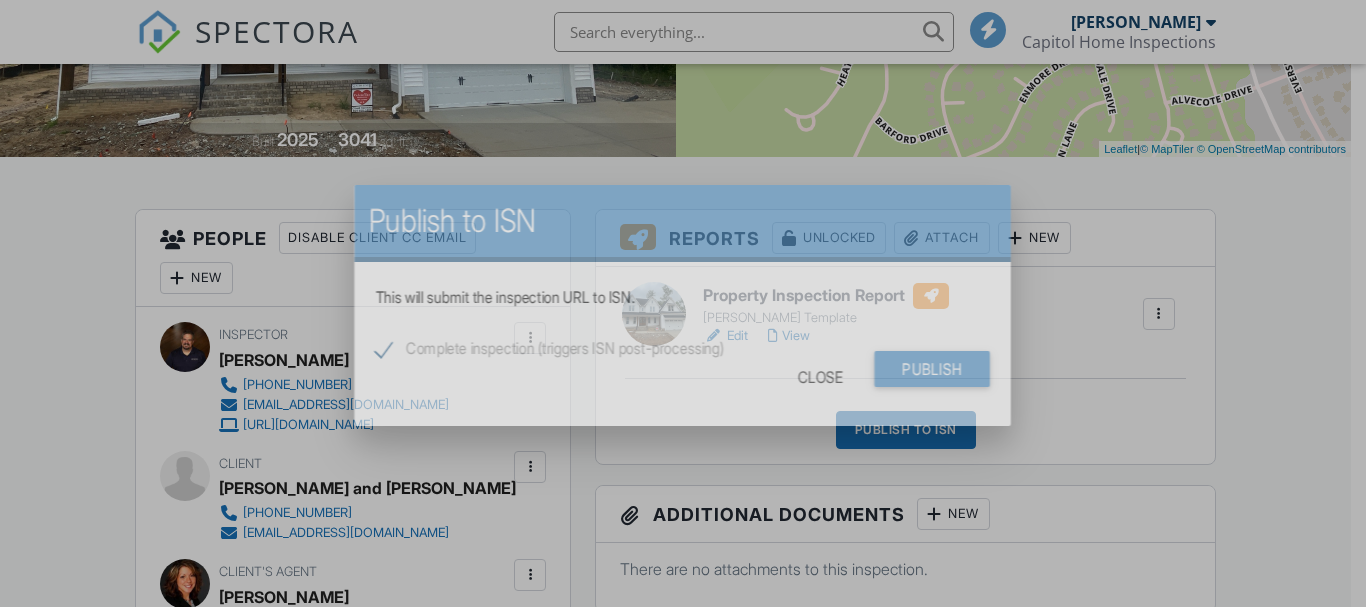 scroll, scrollTop: 377, scrollLeft: 0, axis: vertical 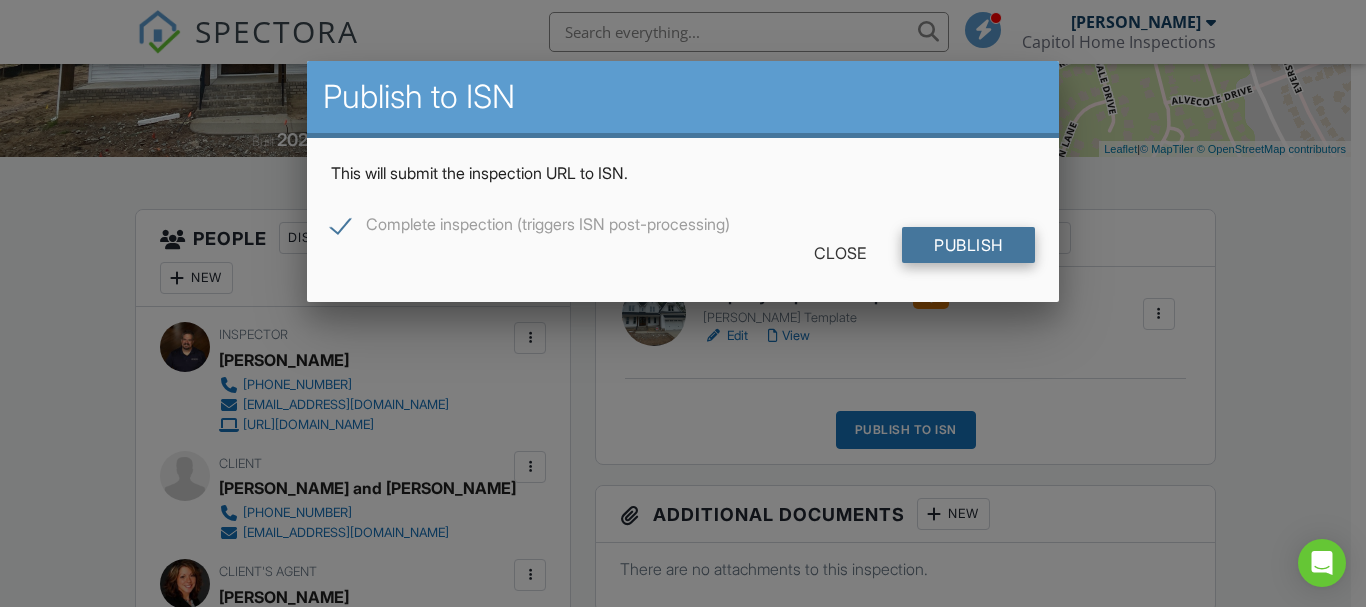 click on "Publish" at bounding box center [968, 245] 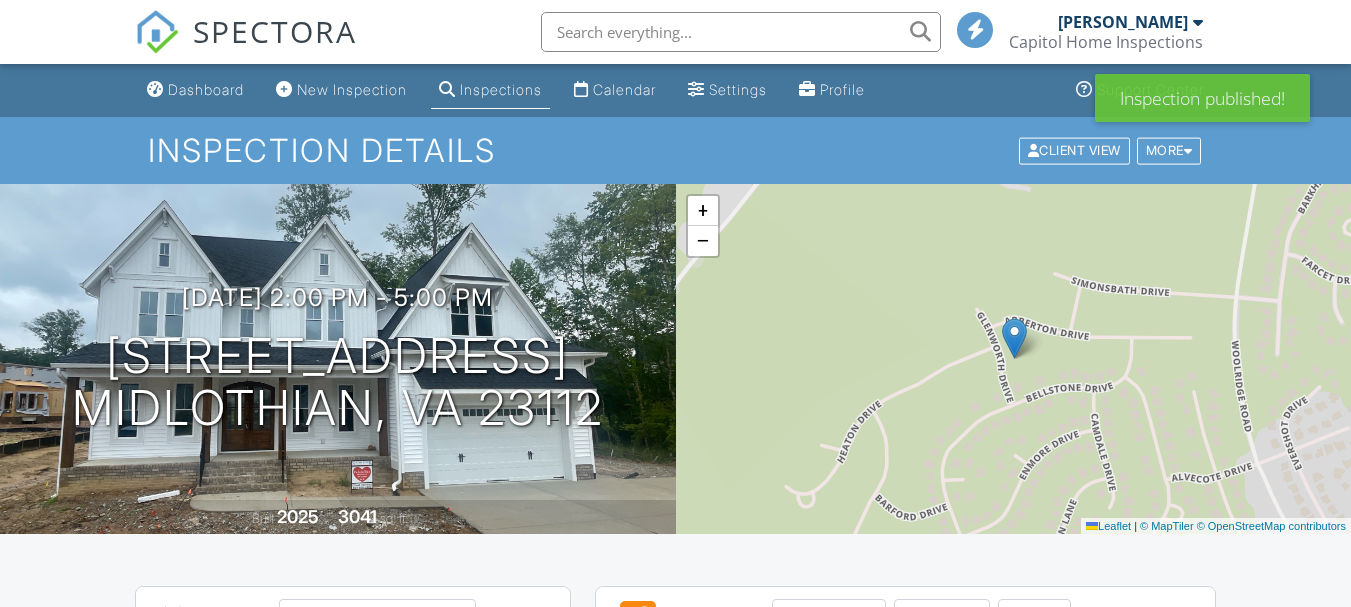 scroll, scrollTop: 0, scrollLeft: 0, axis: both 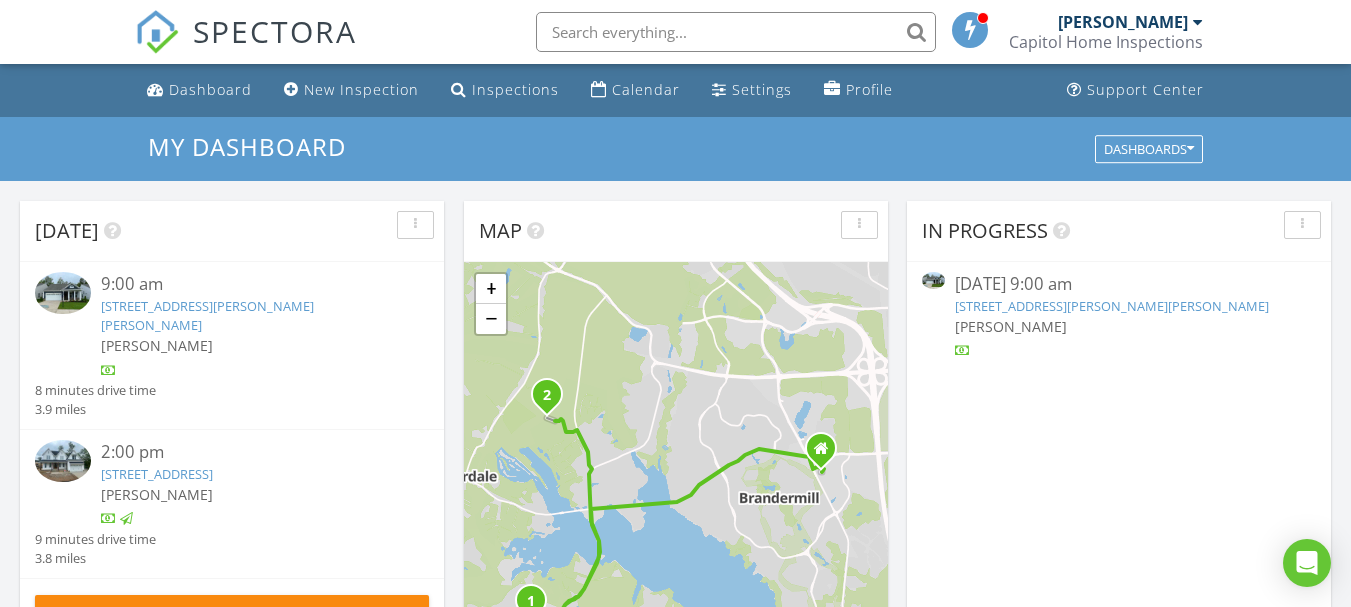 click on "[PERSON_NAME]" at bounding box center (157, 345) 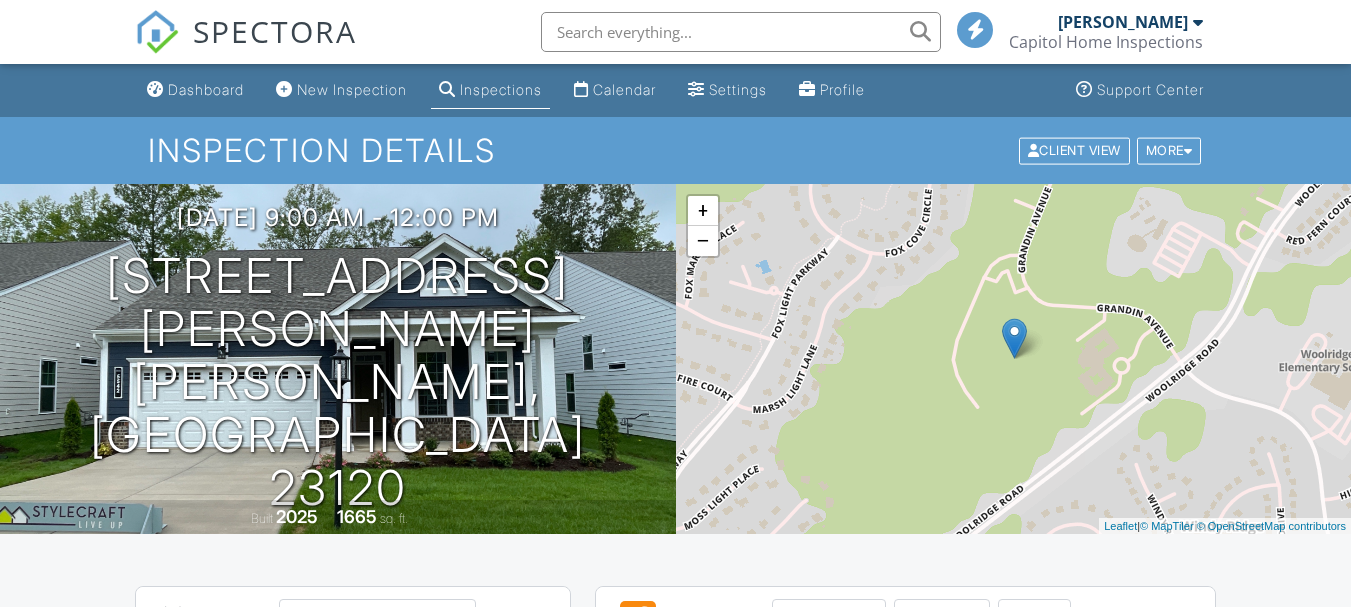 scroll, scrollTop: 0, scrollLeft: 0, axis: both 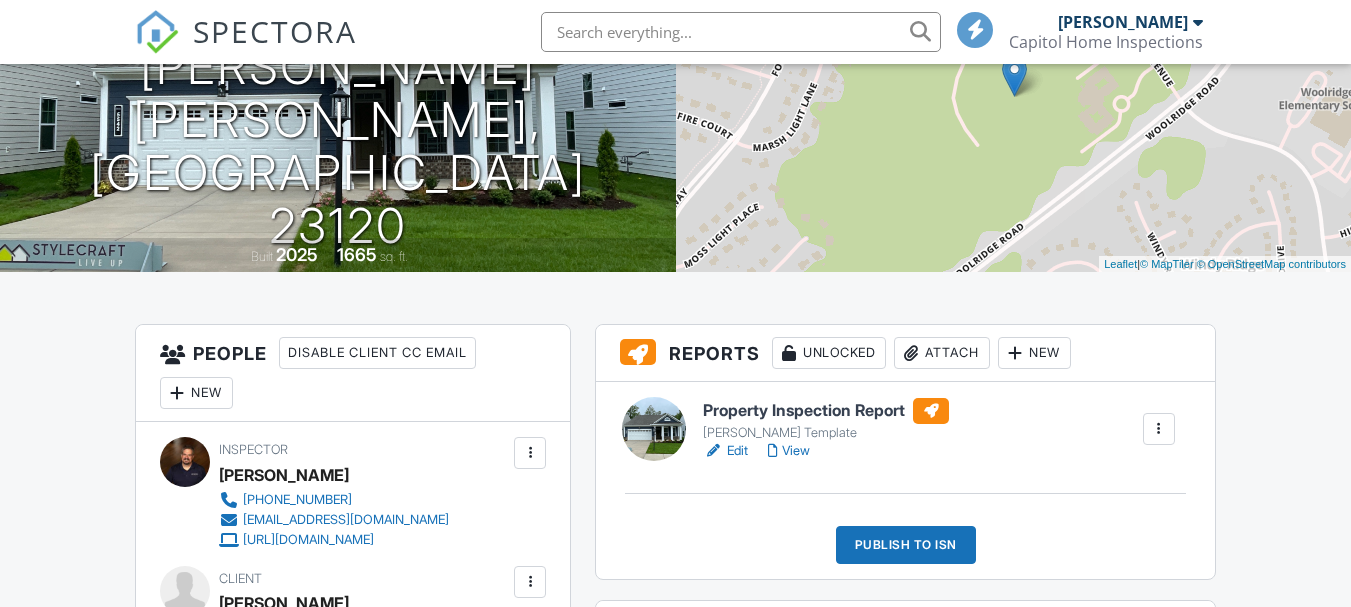 drag, startPoint x: 1356, startPoint y: 136, endPoint x: 1353, endPoint y: 212, distance: 76.05919 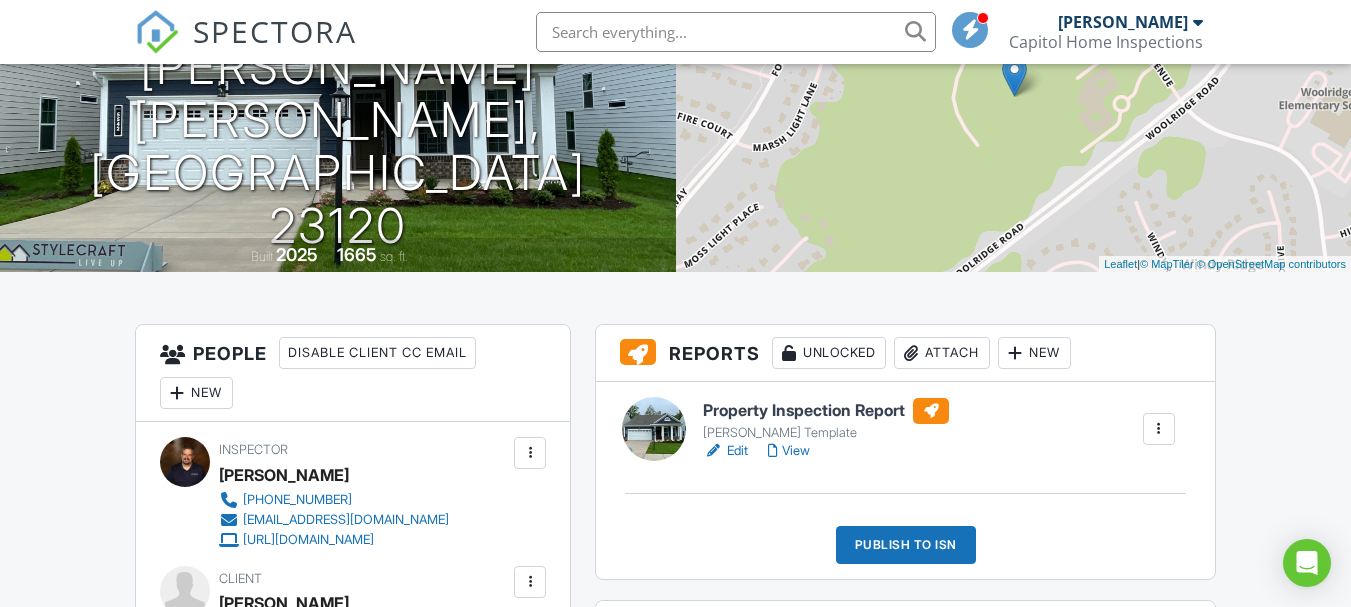 scroll, scrollTop: 302, scrollLeft: 0, axis: vertical 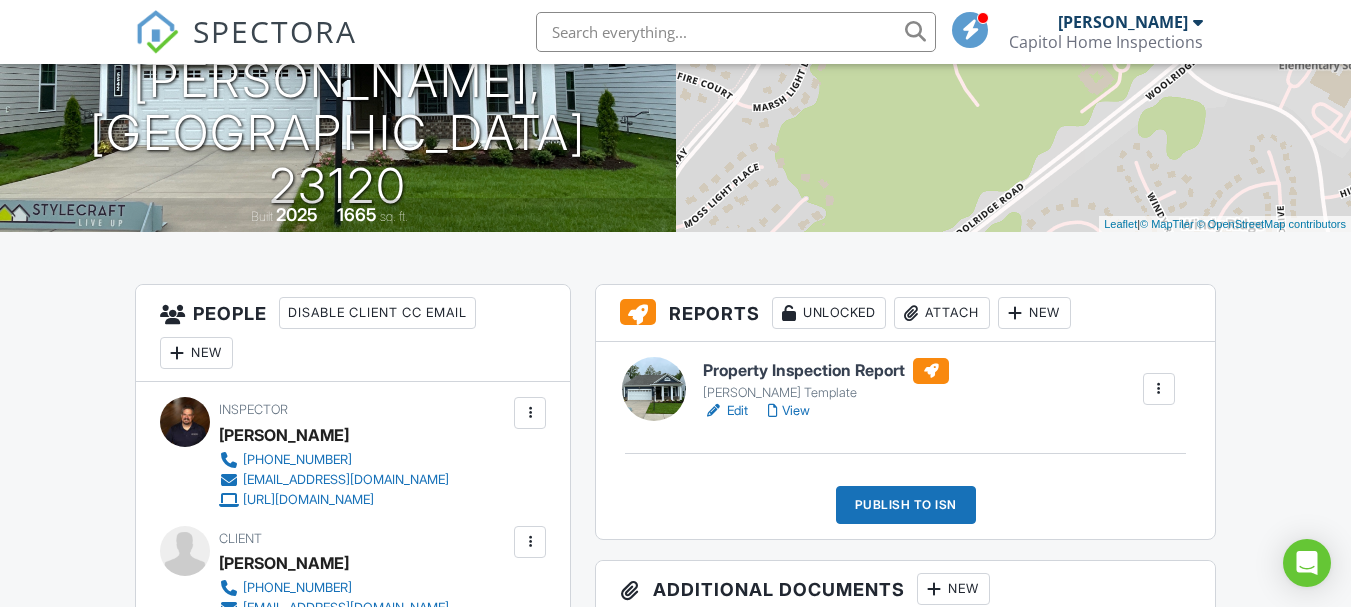 click on "View" at bounding box center [789, 411] 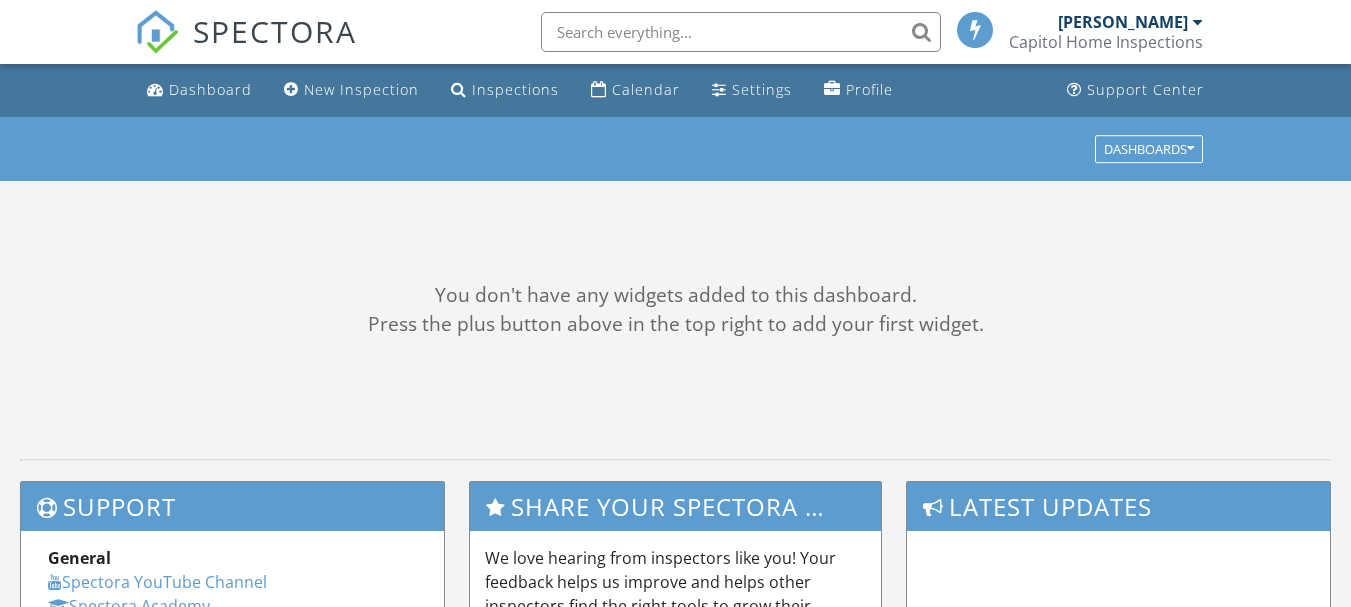 scroll, scrollTop: 0, scrollLeft: 0, axis: both 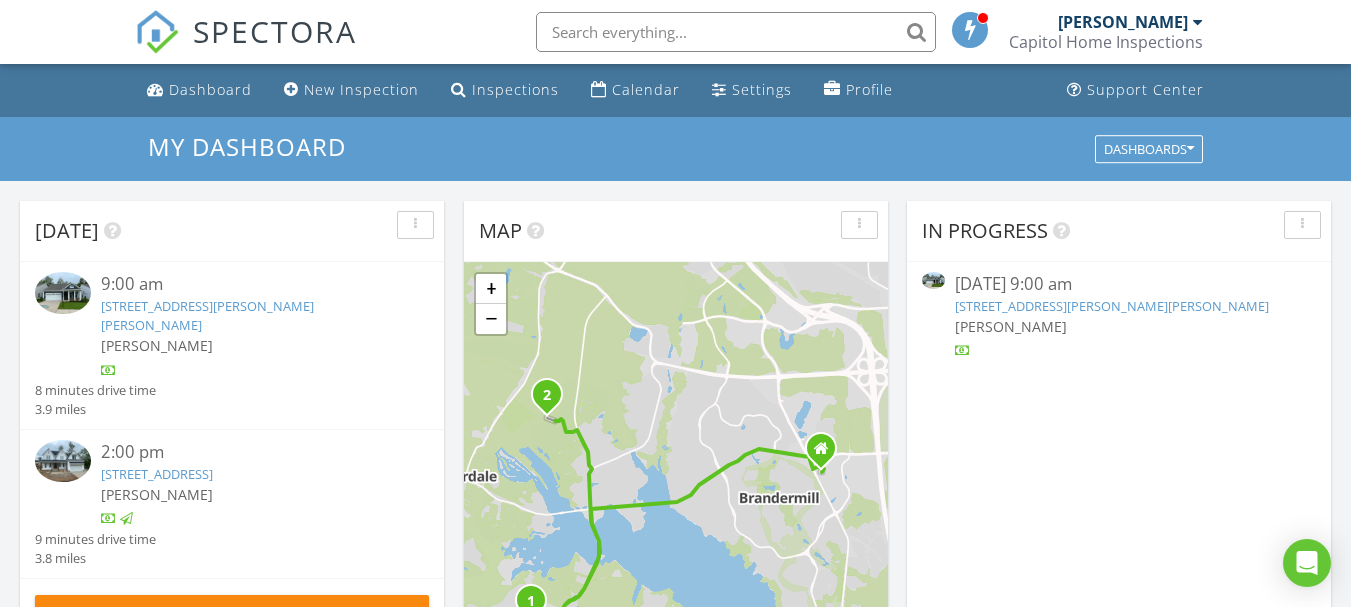 click on "5542 Riggs Dr, Moseley, VA 23120" at bounding box center [207, 315] 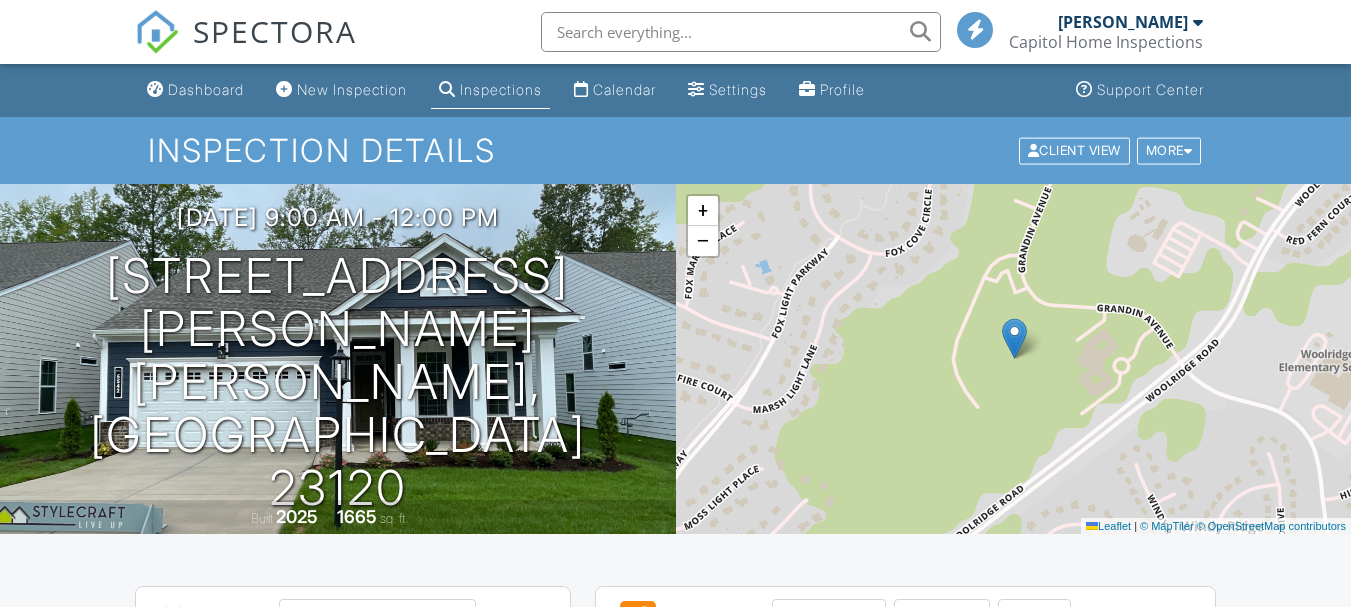scroll, scrollTop: 0, scrollLeft: 0, axis: both 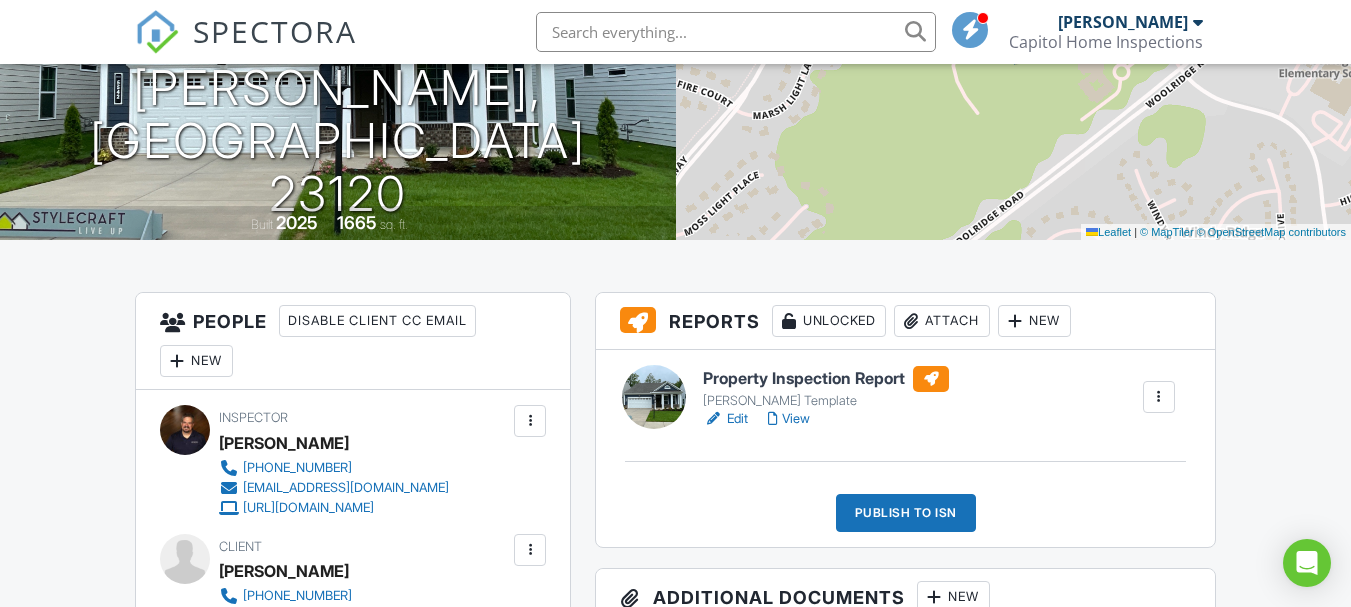 drag, startPoint x: 1357, startPoint y: 121, endPoint x: 1362, endPoint y: 195, distance: 74.168724 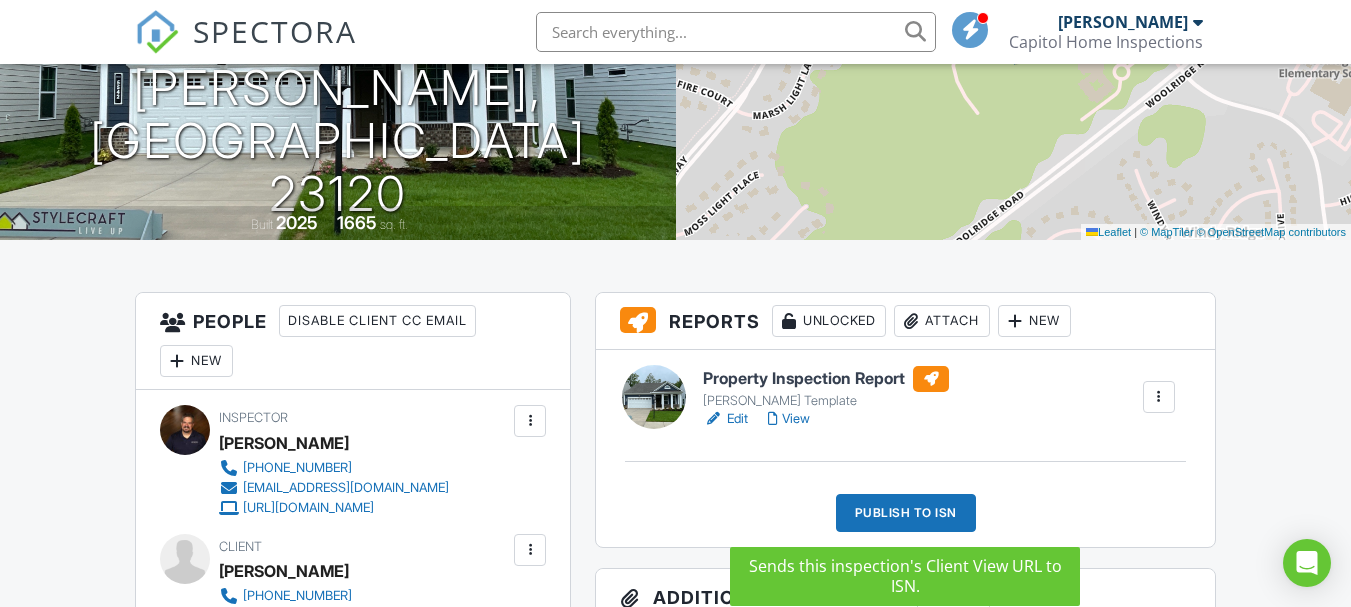 click on "Publish to ISN" at bounding box center [906, 513] 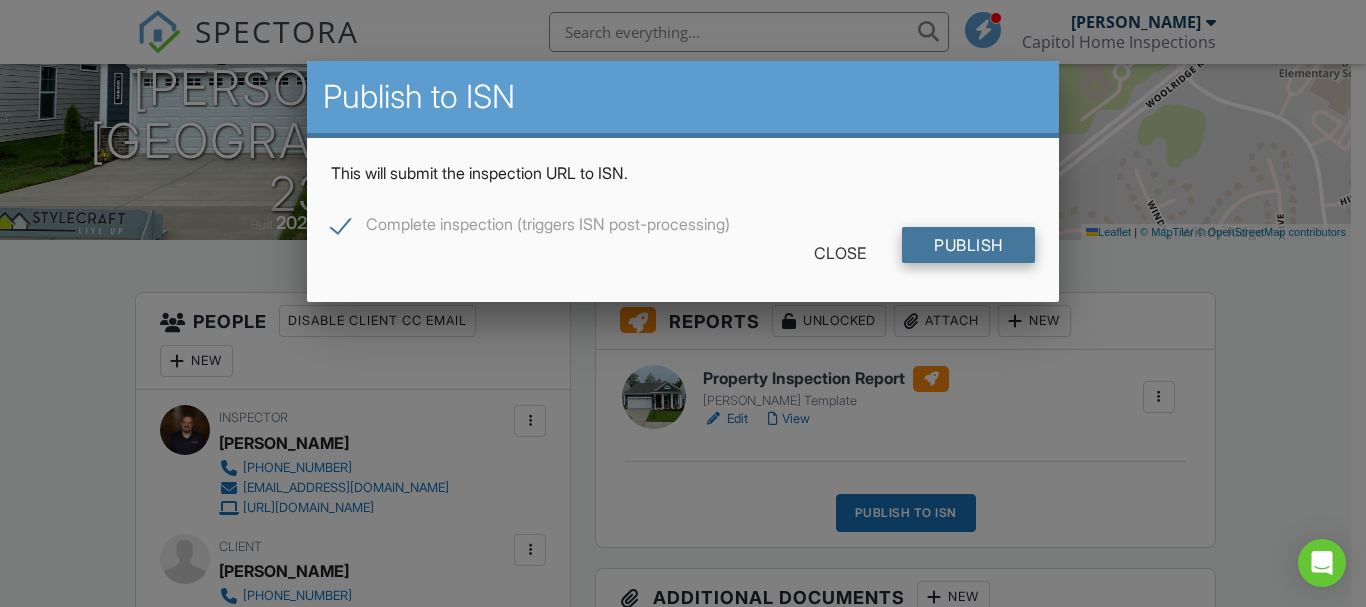 click on "Publish" at bounding box center (968, 245) 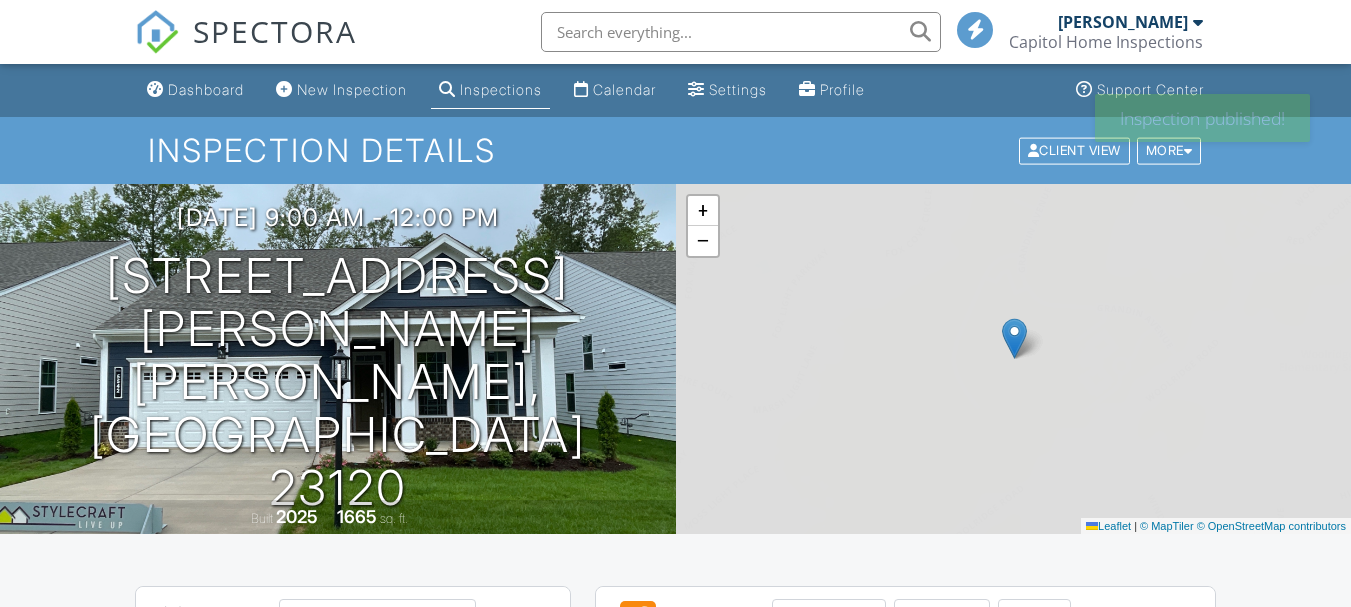 scroll, scrollTop: 0, scrollLeft: 0, axis: both 